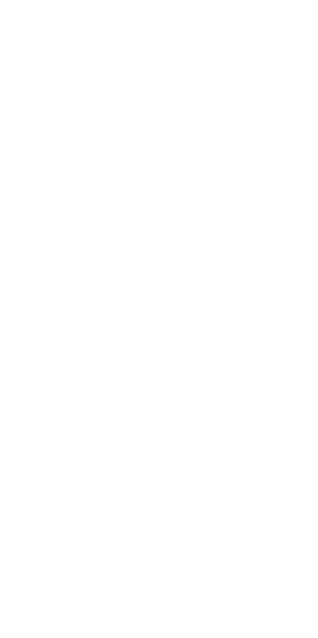 scroll, scrollTop: 0, scrollLeft: 0, axis: both 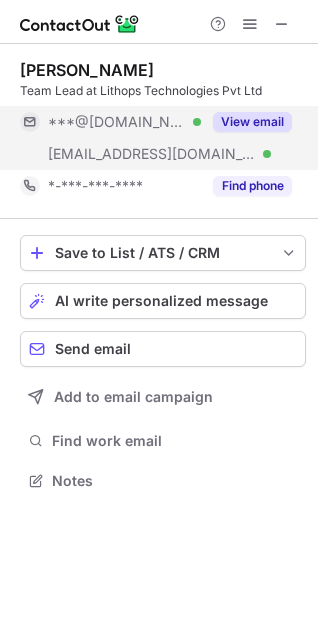 click on "View email" at bounding box center (252, 122) 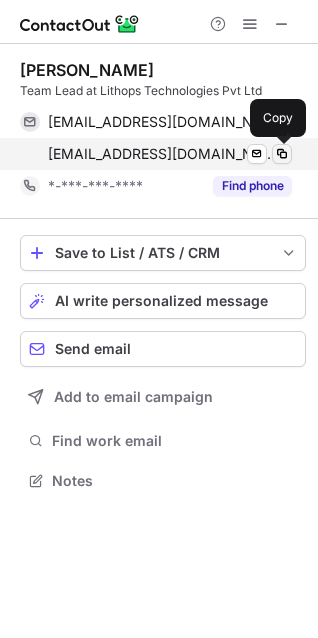 click at bounding box center (282, 154) 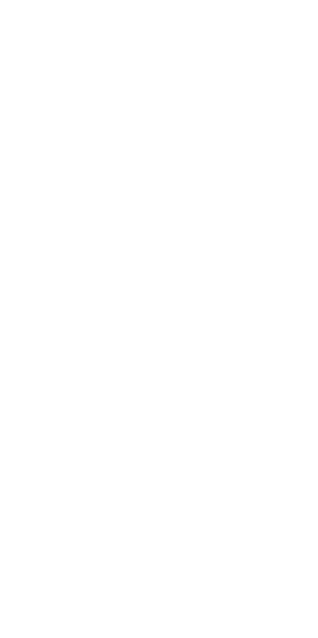 scroll, scrollTop: 0, scrollLeft: 0, axis: both 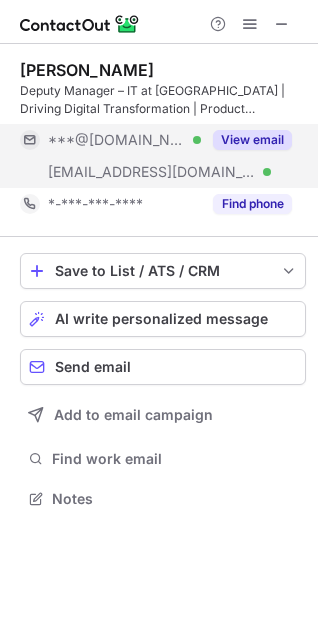 click on "View email" at bounding box center [252, 140] 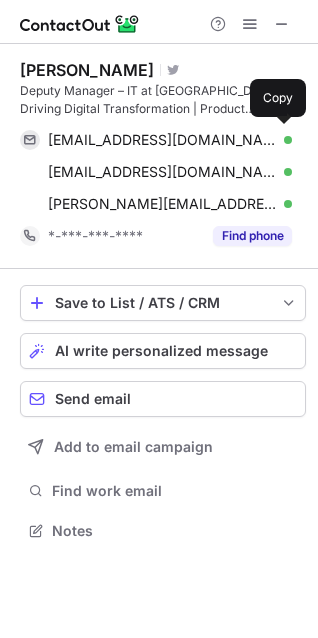 scroll, scrollTop: 10, scrollLeft: 10, axis: both 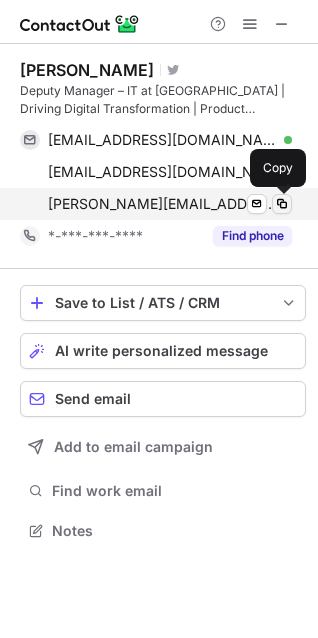click at bounding box center (282, 204) 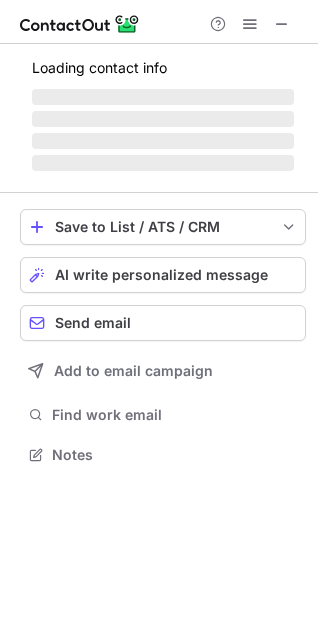 scroll, scrollTop: 441, scrollLeft: 318, axis: both 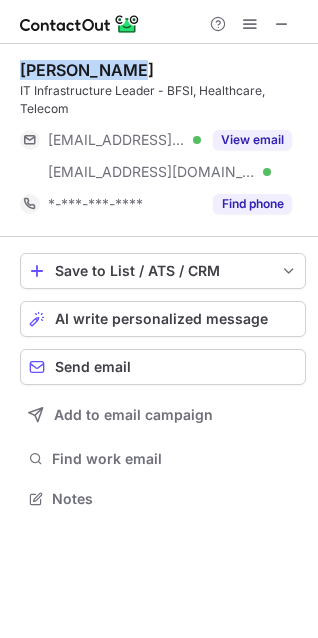 drag, startPoint x: 6, startPoint y: 65, endPoint x: 152, endPoint y: 55, distance: 146.34207 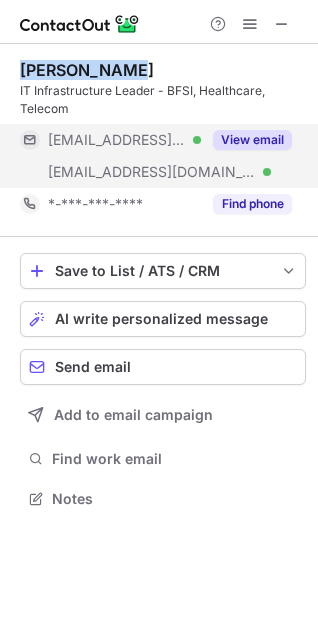 click on "View email" at bounding box center [252, 140] 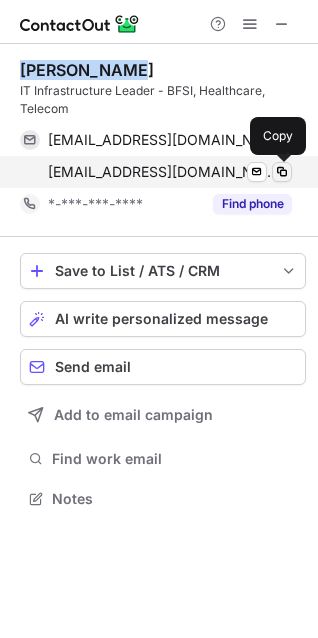 click at bounding box center (282, 172) 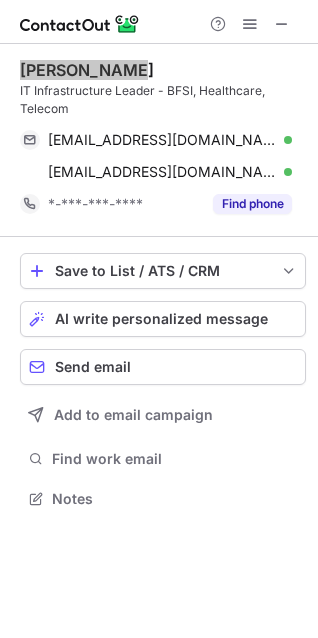 scroll, scrollTop: 441, scrollLeft: 318, axis: both 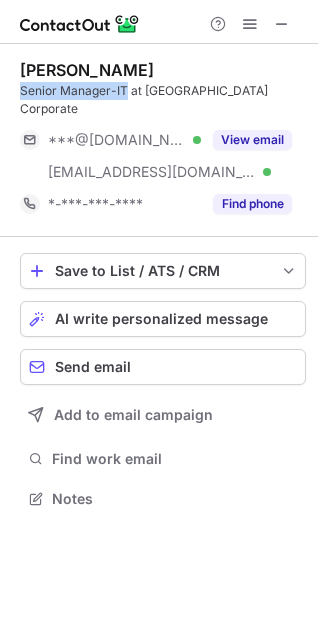 drag, startPoint x: 11, startPoint y: 87, endPoint x: 123, endPoint y: 93, distance: 112.1606 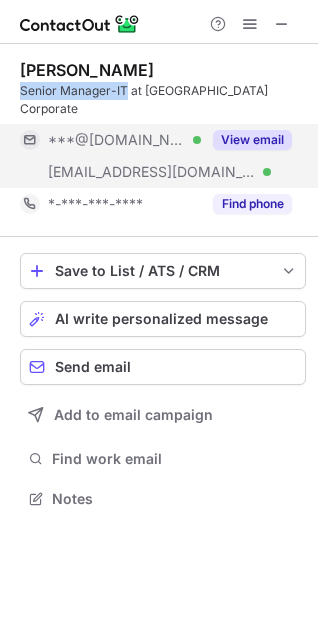 click on "View email" at bounding box center (252, 140) 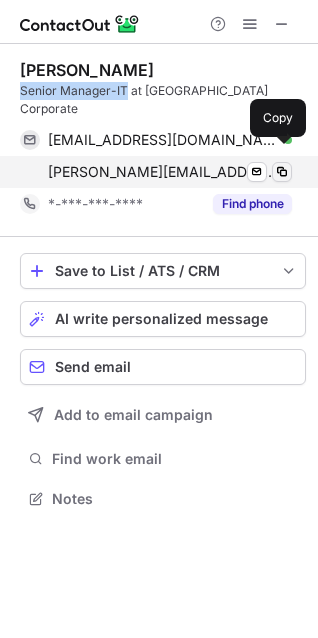 click at bounding box center (282, 172) 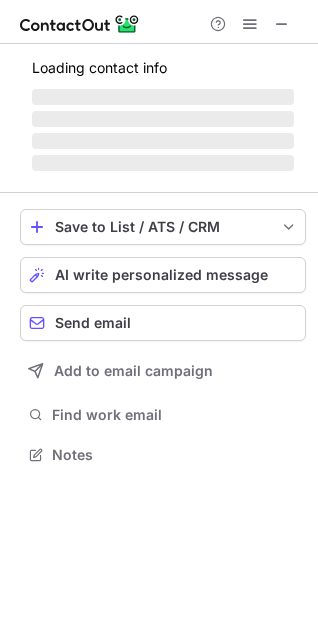 scroll, scrollTop: 441, scrollLeft: 318, axis: both 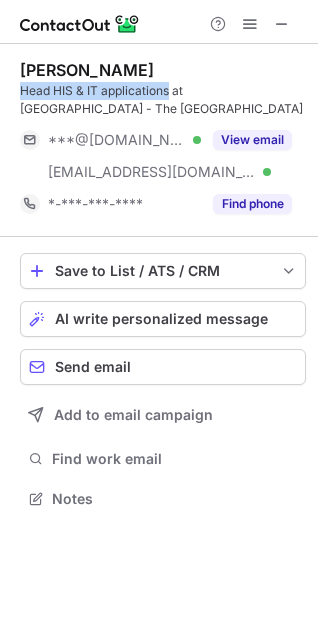 click on "Himanshu Bhardwaj Head HIS & IT applications at Medanta - The Medicity Hospital ***@yahoo.com Verified ***@medanta.org Verified View email *-***-***-**** Find phone Save to List / ATS / CRM List Select Lever Connect Greenhouse Connect Salesforce Connect Hubspot Connect Bullhorn Connect Zapier (100+ Applications) Connect Request a new integration AI write personalized message Send email Add to email campaign Find work email Notes" at bounding box center [159, 286] 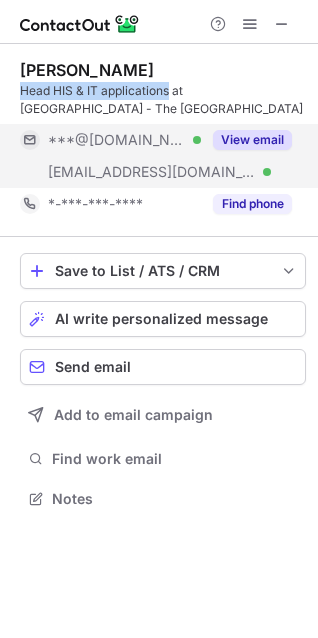 click on "View email" at bounding box center (252, 140) 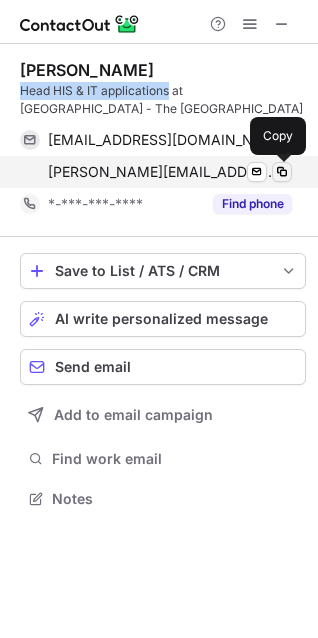 click at bounding box center [282, 172] 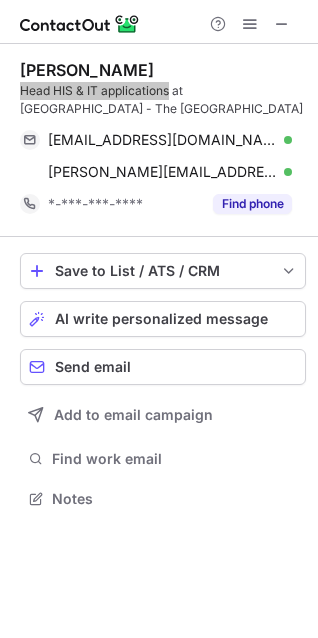 scroll, scrollTop: 441, scrollLeft: 318, axis: both 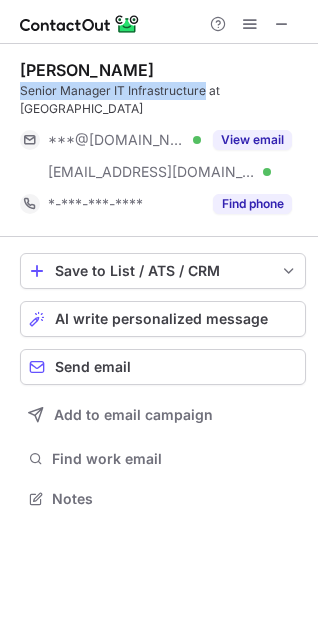 drag, startPoint x: 4, startPoint y: 90, endPoint x: 202, endPoint y: 88, distance: 198.0101 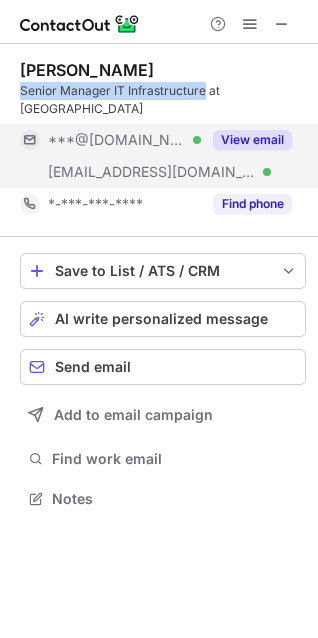 click on "View email" at bounding box center [252, 140] 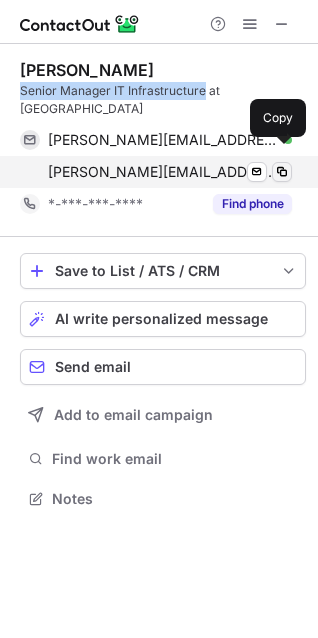 click at bounding box center (282, 172) 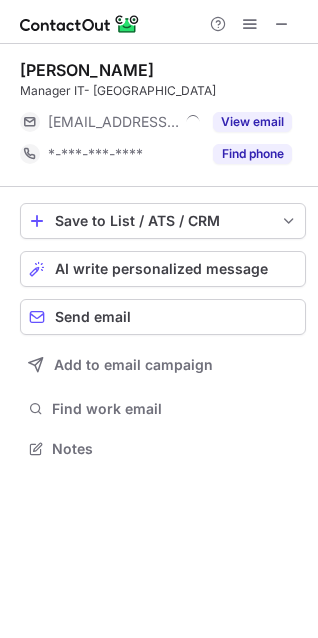 scroll, scrollTop: 435, scrollLeft: 318, axis: both 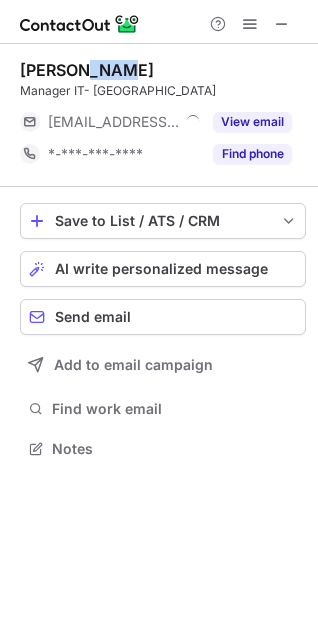 click on "Deepti Suri" at bounding box center (87, 70) 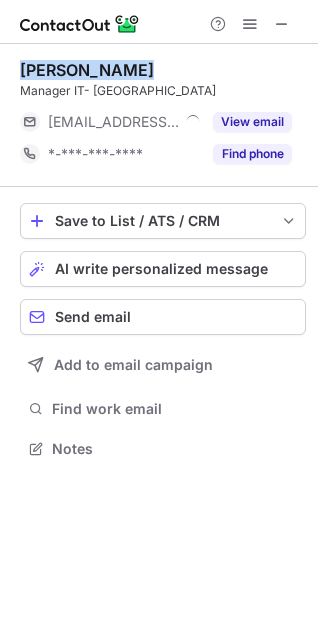 click on "Deepti Suri" at bounding box center (87, 70) 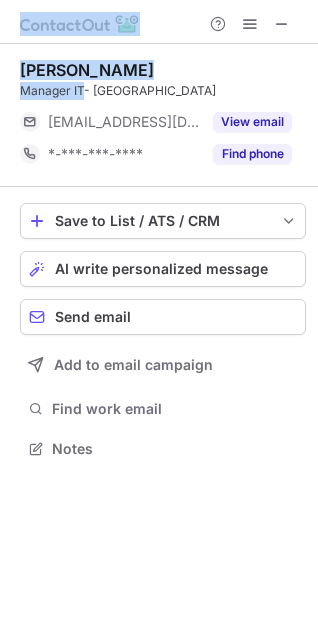 drag, startPoint x: 83, startPoint y: 89, endPoint x: -24, endPoint y: 95, distance: 107.16809 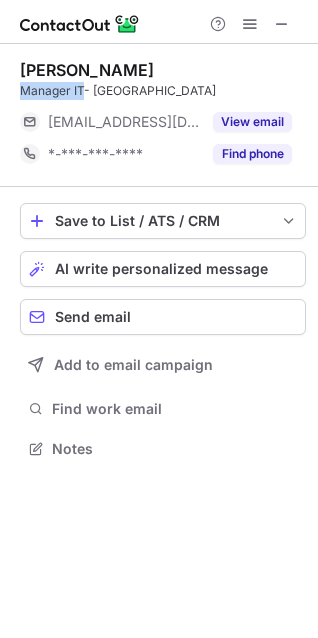 drag, startPoint x: 83, startPoint y: 88, endPoint x: 3, endPoint y: 88, distance: 80 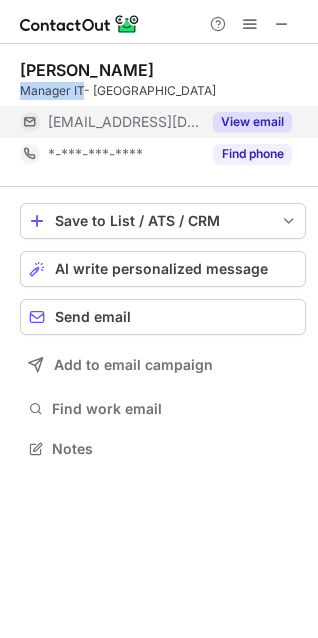 click on "View email" at bounding box center [252, 122] 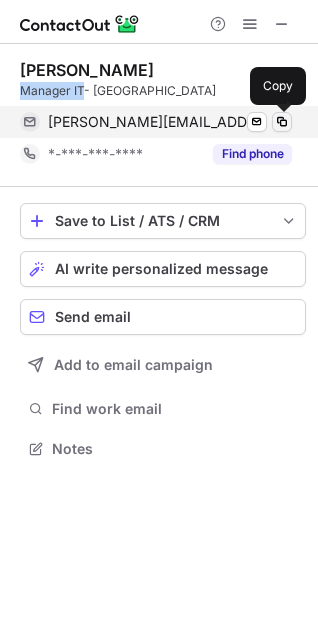 click at bounding box center [282, 122] 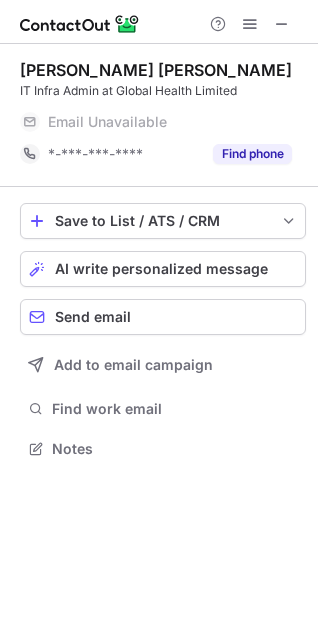 scroll, scrollTop: 441, scrollLeft: 318, axis: both 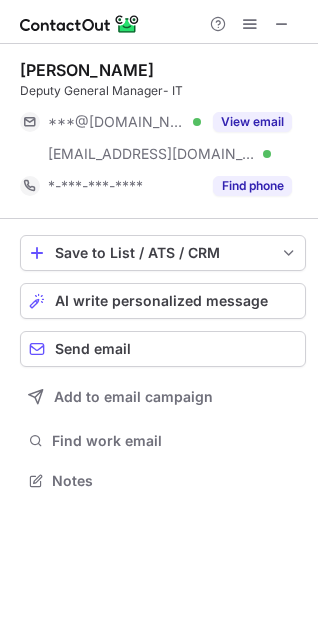 click on "Deputy General Manager- IT" at bounding box center [163, 91] 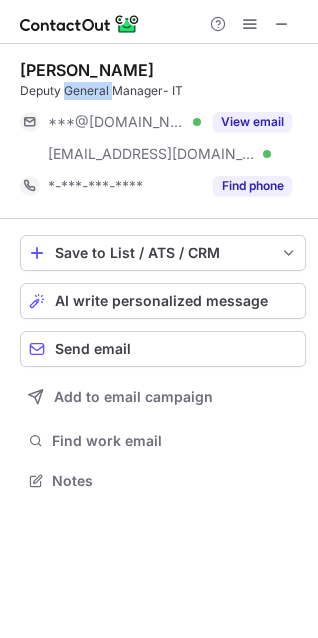 click on "Deputy General Manager- IT" at bounding box center (163, 91) 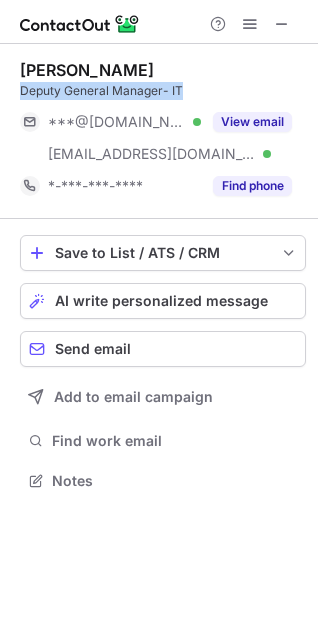 click on "Deputy General Manager- IT" at bounding box center [163, 91] 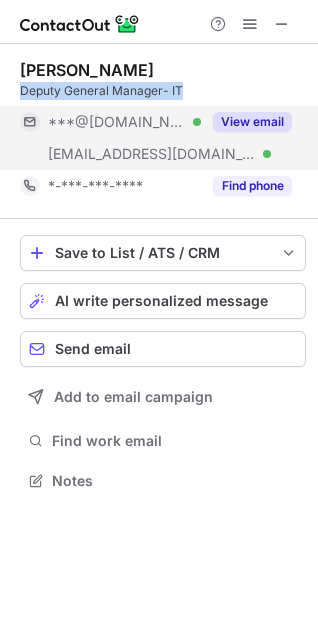 click on "View email" at bounding box center (252, 122) 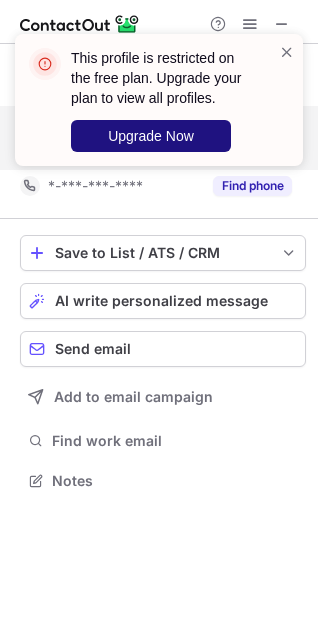 click on "Upgrade Now" at bounding box center [151, 136] 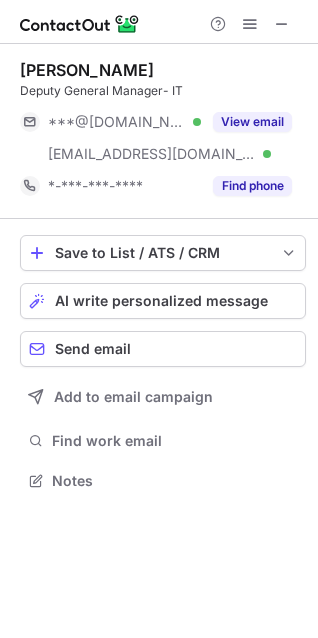 scroll, scrollTop: 10, scrollLeft: 10, axis: both 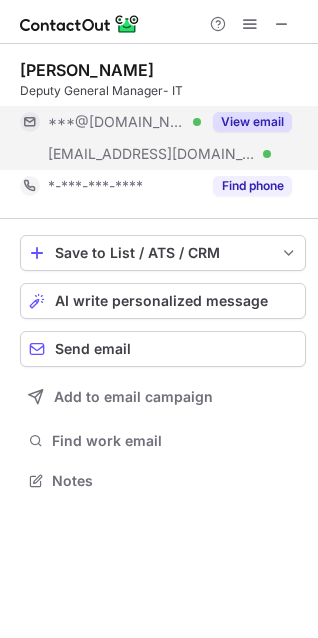 click on "View email" at bounding box center (252, 122) 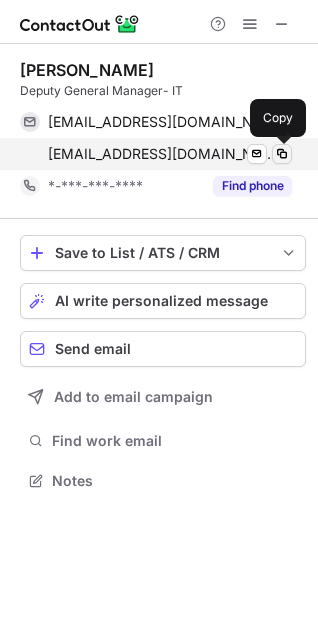 click at bounding box center [282, 154] 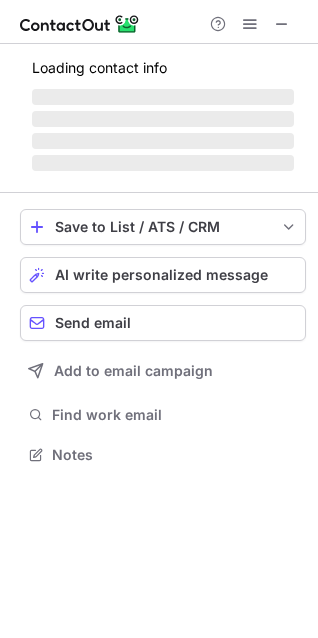 scroll, scrollTop: 441, scrollLeft: 318, axis: both 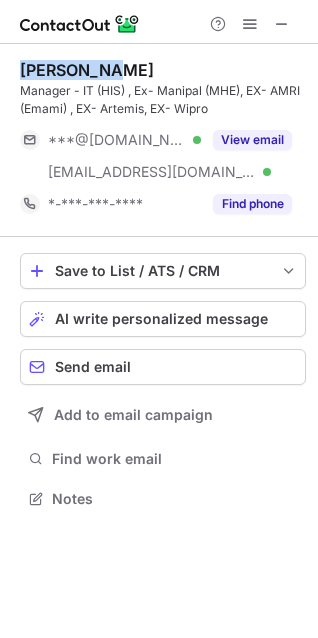 drag, startPoint x: 14, startPoint y: 66, endPoint x: 118, endPoint y: 69, distance: 104.04326 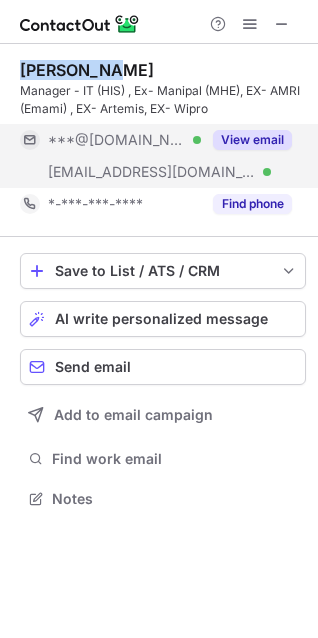 click on "View email" at bounding box center [252, 140] 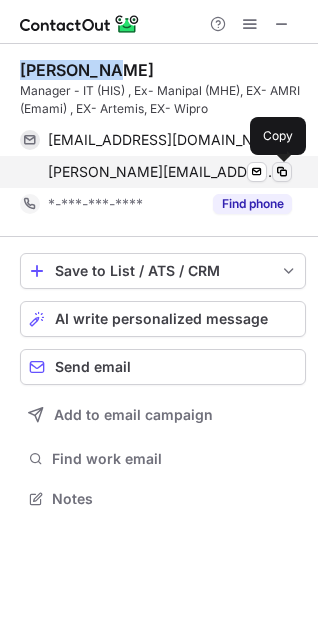 click at bounding box center (282, 172) 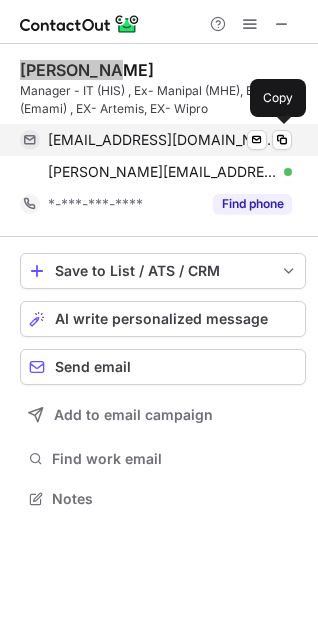 scroll, scrollTop: 441, scrollLeft: 318, axis: both 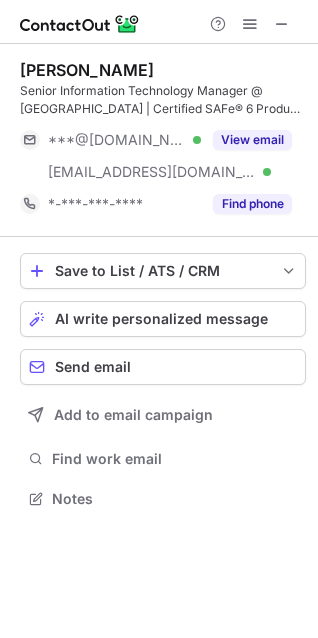 click on "Senior Information Technology Manager @ Medanta | Certified SAFe® 6 Product Owner/Product Manager | Health Care | Product Owner | Product Management | Agile | US Healthcare | Ex- Oracle Cerner | Ex-DXC | Ex-Sakra, Apollo" at bounding box center [163, 100] 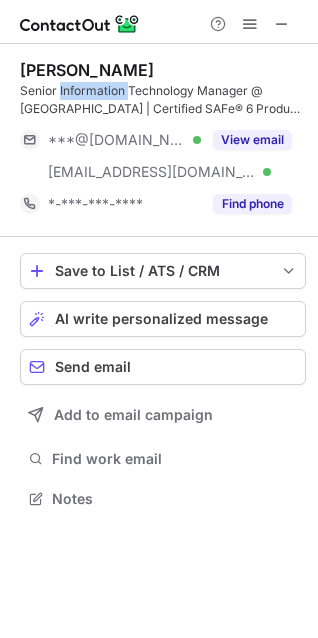 click on "Senior Information Technology Manager @ Medanta | Certified SAFe® 6 Product Owner/Product Manager | Health Care | Product Owner | Product Management | Agile | US Healthcare | Ex- Oracle Cerner | Ex-DXC | Ex-Sakra, Apollo" at bounding box center (163, 100) 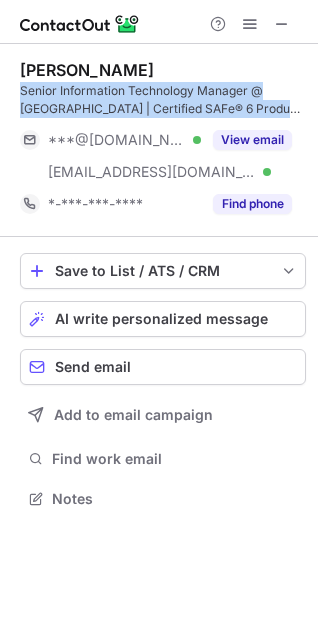 click on "Senior Information Technology Manager @ Medanta | Certified SAFe® 6 Product Owner/Product Manager | Health Care | Product Owner | Product Management | Agile | US Healthcare | Ex- Oracle Cerner | Ex-DXC | Ex-Sakra, Apollo" at bounding box center (163, 100) 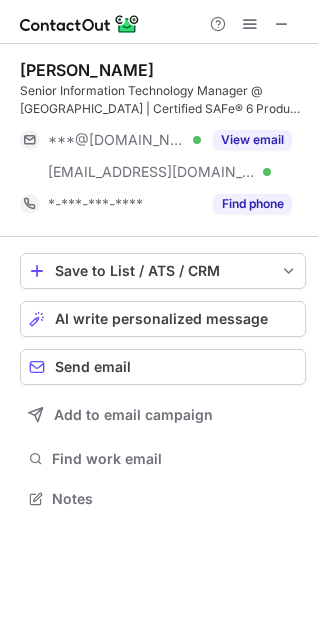 click on "Prakash Lenka" at bounding box center (163, 70) 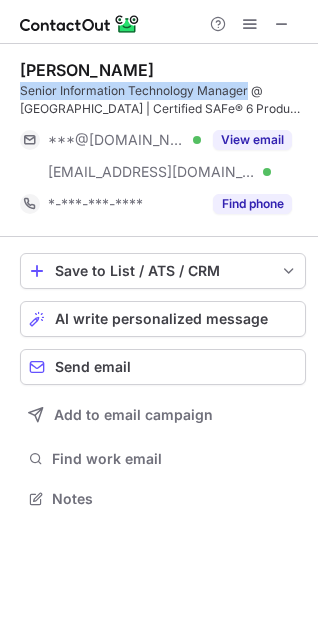 drag, startPoint x: 247, startPoint y: 92, endPoint x: 20, endPoint y: 93, distance: 227.0022 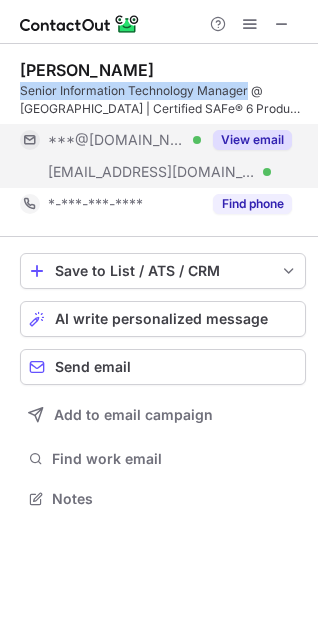 click on "View email" at bounding box center [252, 140] 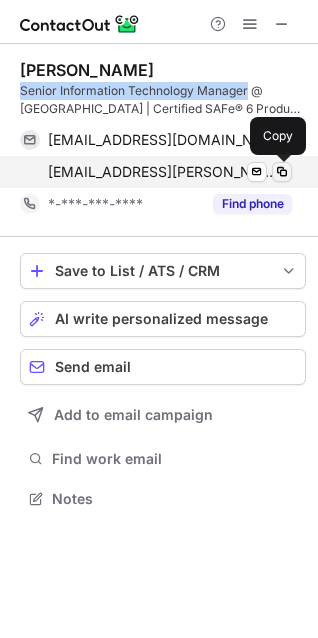 click at bounding box center (282, 172) 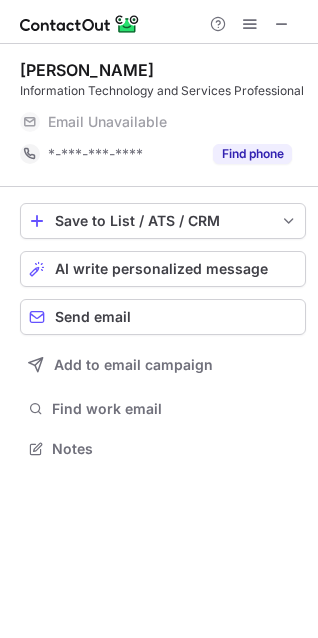 scroll, scrollTop: 453, scrollLeft: 318, axis: both 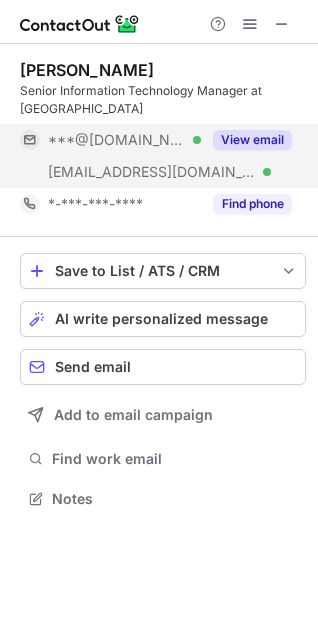 click on "View email" at bounding box center (252, 140) 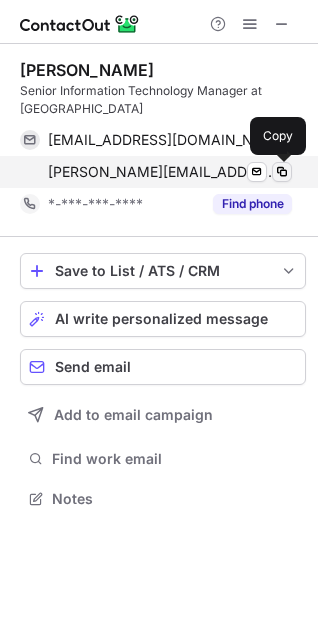 click at bounding box center (282, 172) 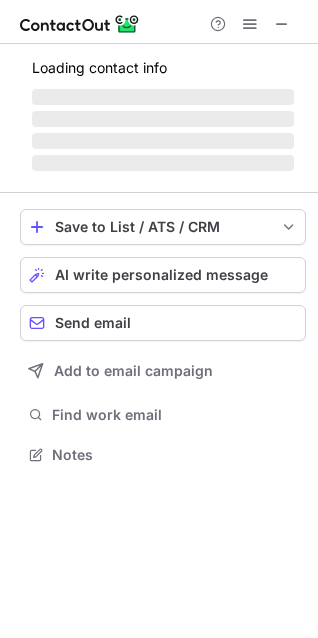 scroll, scrollTop: 441, scrollLeft: 318, axis: both 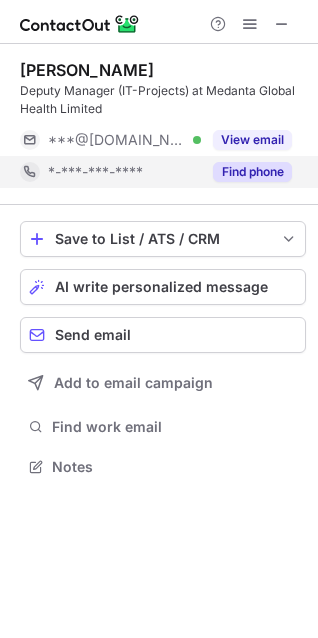 click on "Find phone" at bounding box center [252, 172] 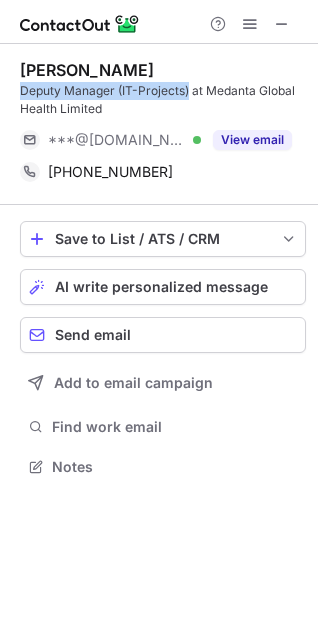 drag, startPoint x: 13, startPoint y: 88, endPoint x: 191, endPoint y: 90, distance: 178.01123 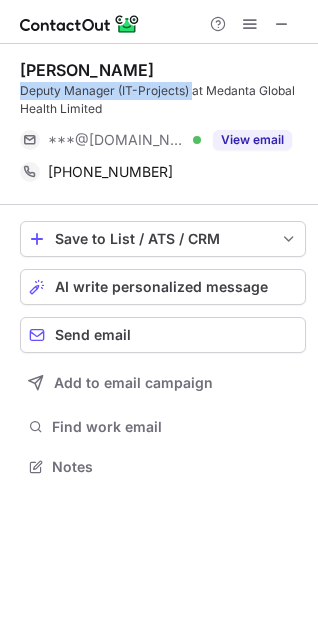 copy on "Deputy Manager (IT-Projects)" 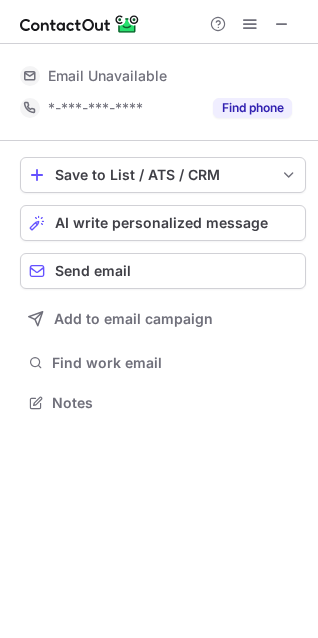 scroll, scrollTop: 441, scrollLeft: 318, axis: both 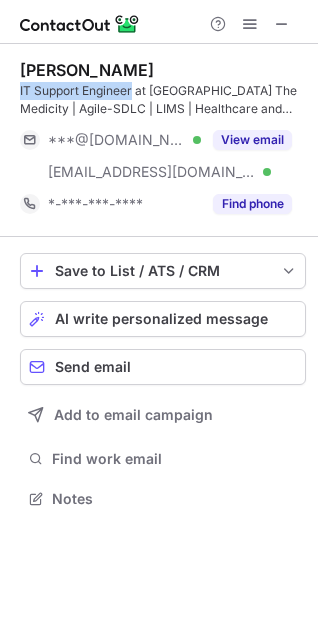 drag, startPoint x: 12, startPoint y: 89, endPoint x: 132, endPoint y: 86, distance: 120.03749 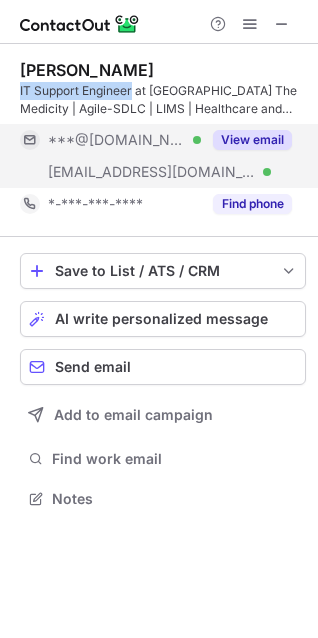 click on "View email" at bounding box center (252, 140) 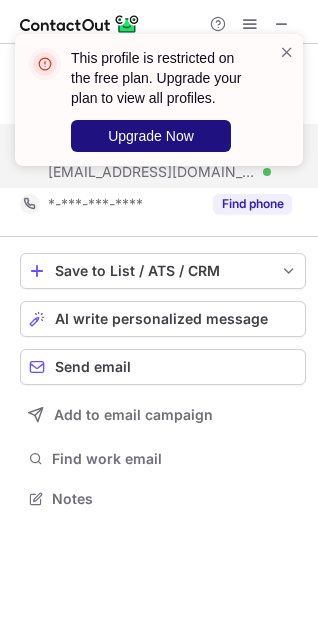 click on "Upgrade Now" at bounding box center (151, 136) 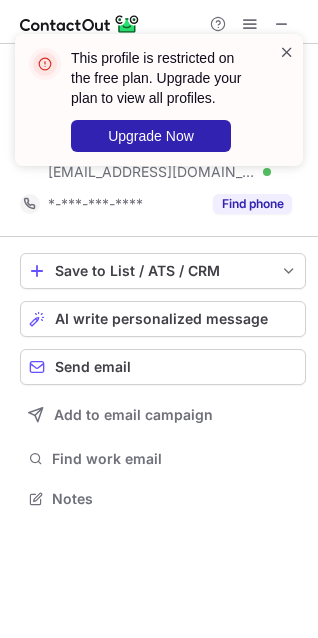 scroll, scrollTop: 10, scrollLeft: 10, axis: both 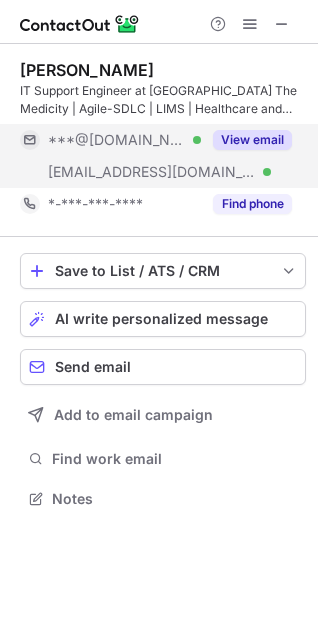 click on "View email" at bounding box center (252, 140) 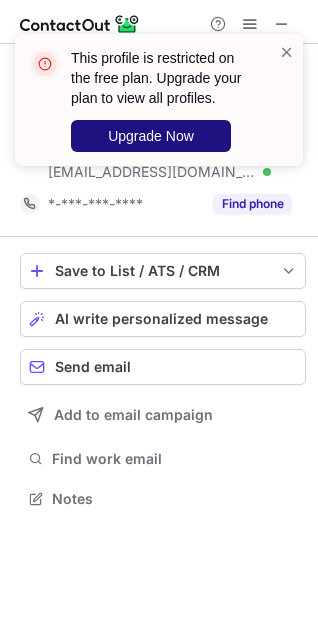 click on "Upgrade Now" at bounding box center [151, 136] 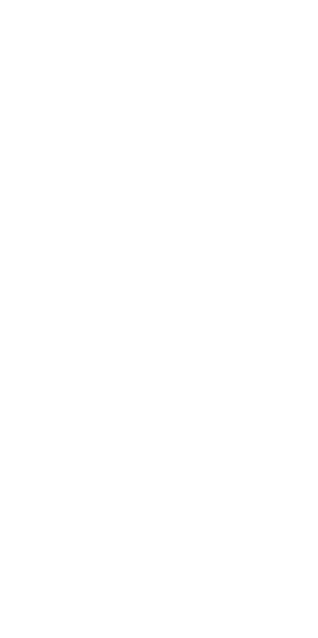 scroll, scrollTop: 0, scrollLeft: 0, axis: both 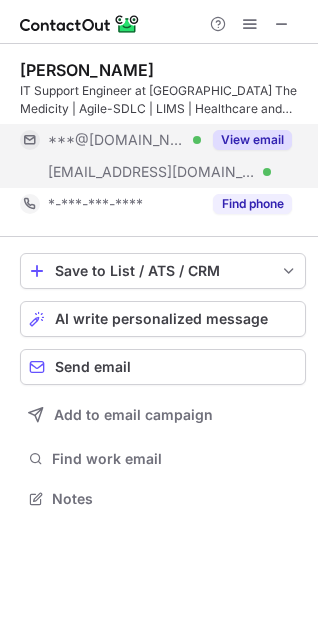 click on "View email" at bounding box center (252, 140) 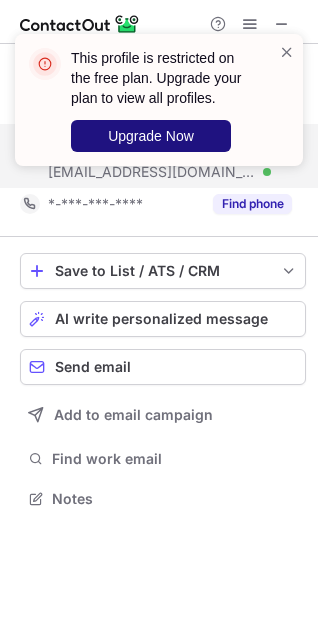click on "Upgrade Now" at bounding box center [151, 136] 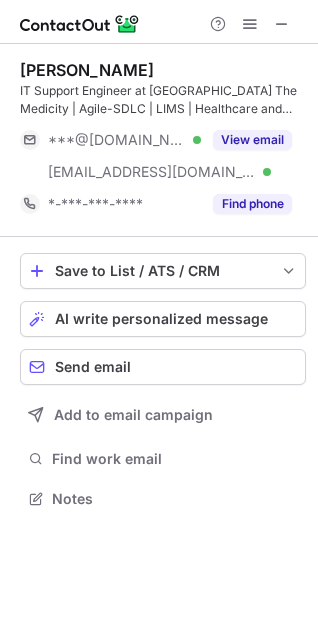 scroll, scrollTop: 10, scrollLeft: 10, axis: both 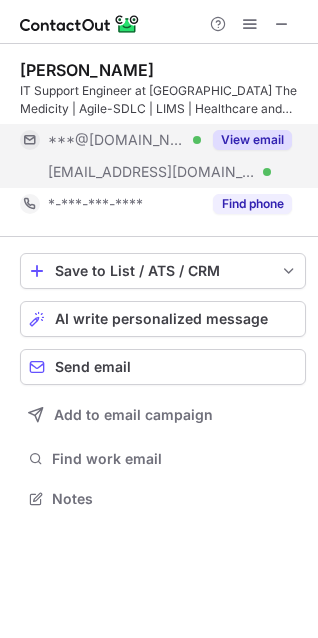 click on "View email" at bounding box center [252, 140] 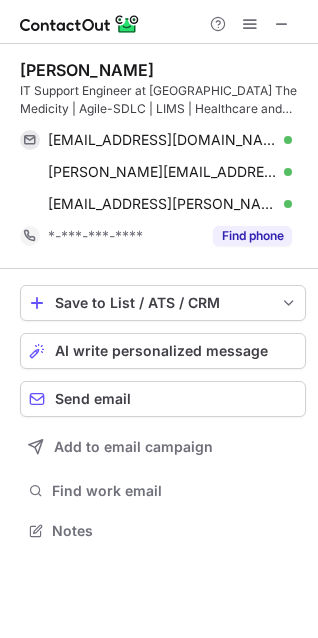 scroll, scrollTop: 10, scrollLeft: 10, axis: both 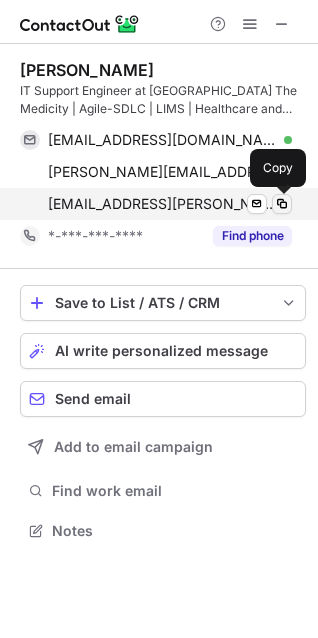 click at bounding box center [282, 204] 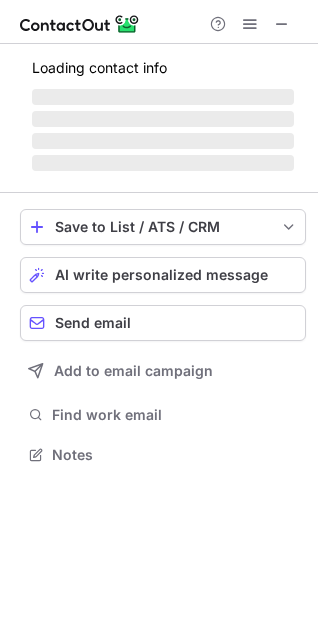 scroll, scrollTop: 441, scrollLeft: 318, axis: both 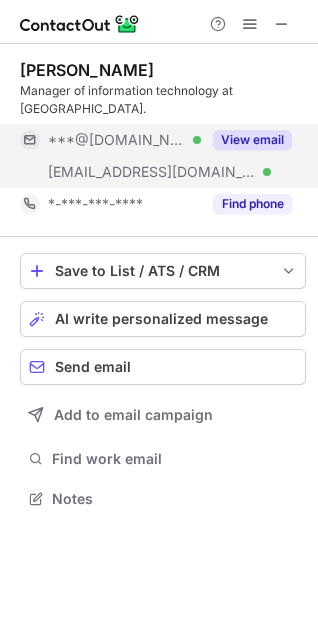 click on "View email" at bounding box center [252, 140] 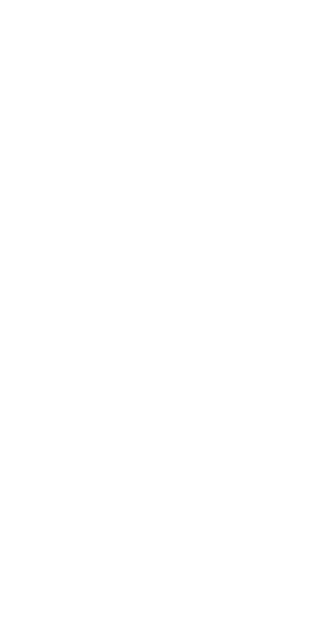 scroll, scrollTop: 0, scrollLeft: 0, axis: both 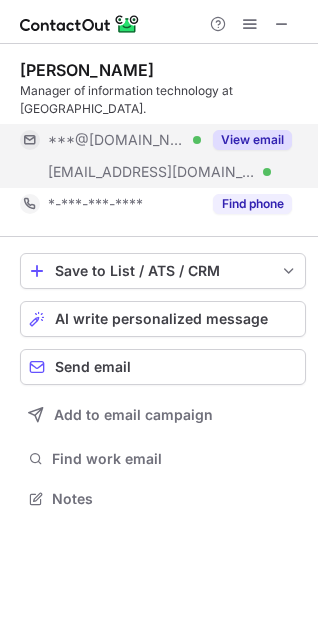 click on "View email" at bounding box center [252, 140] 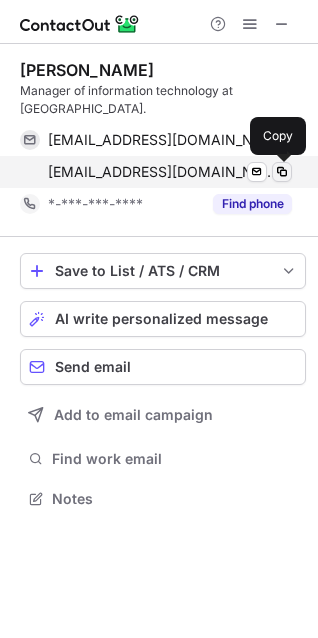 click at bounding box center (282, 172) 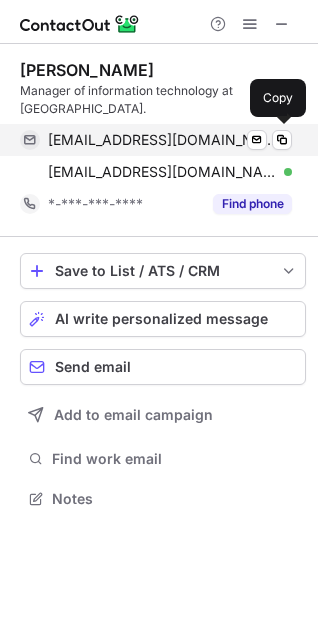 scroll, scrollTop: 441, scrollLeft: 318, axis: both 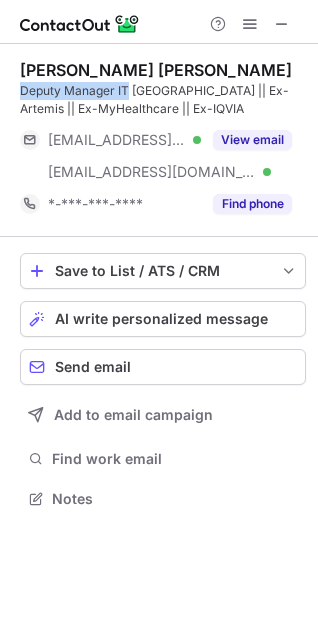 drag, startPoint x: 8, startPoint y: 89, endPoint x: 128, endPoint y: 89, distance: 120 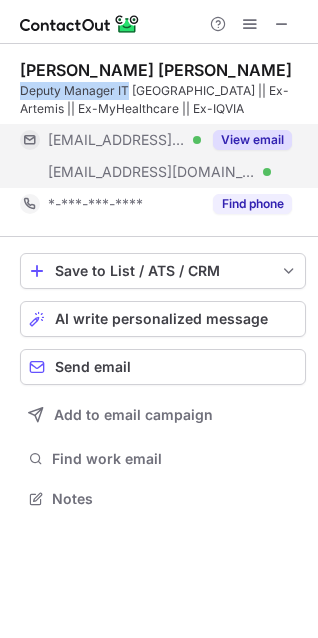 click on "View email" at bounding box center [252, 140] 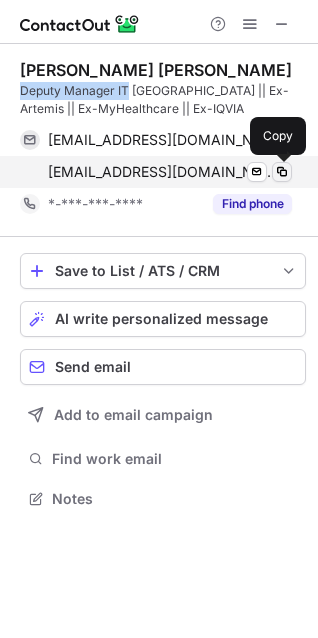 click at bounding box center (282, 172) 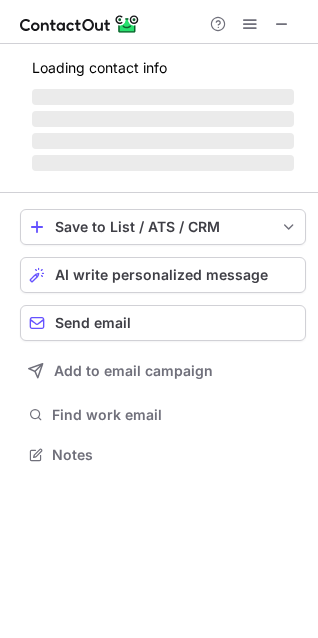 scroll, scrollTop: 441, scrollLeft: 318, axis: both 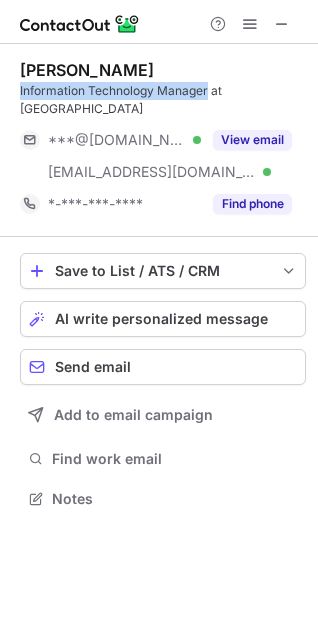 drag, startPoint x: 7, startPoint y: 91, endPoint x: 206, endPoint y: 89, distance: 199.01006 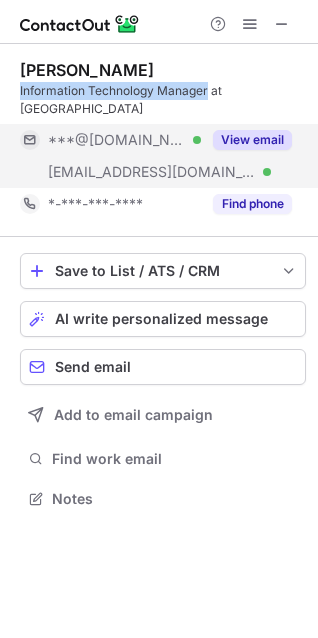 click on "View email" at bounding box center (252, 140) 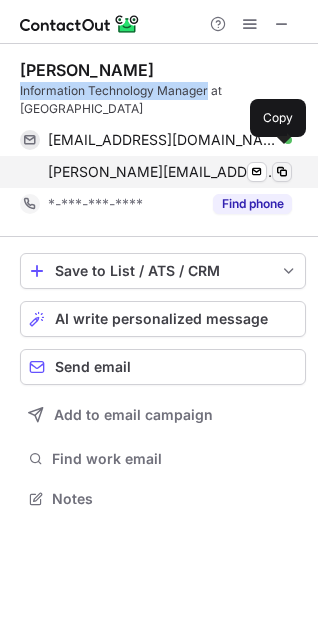 click at bounding box center [282, 172] 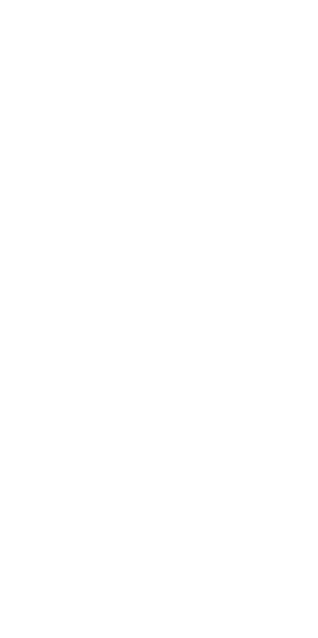 scroll, scrollTop: 0, scrollLeft: 0, axis: both 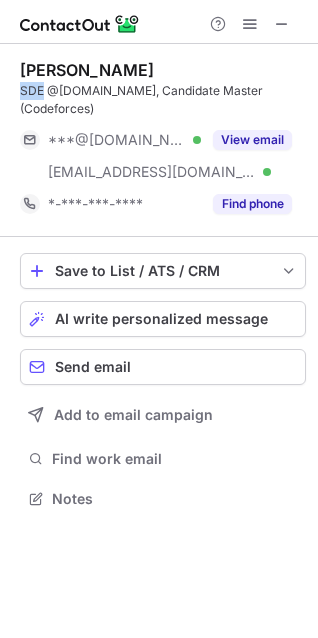 drag, startPoint x: 10, startPoint y: 88, endPoint x: 43, endPoint y: 82, distance: 33.54102 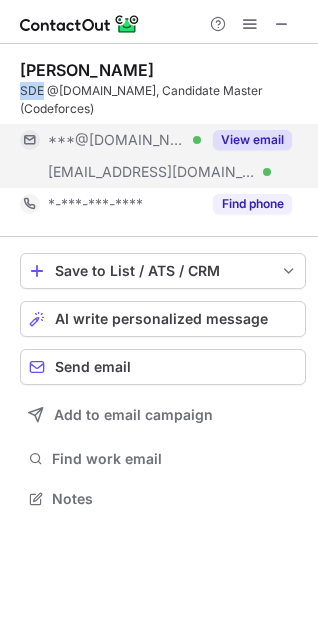 click on "View email" at bounding box center [252, 140] 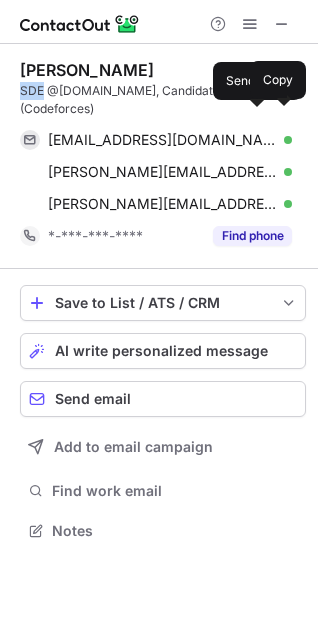 scroll, scrollTop: 10, scrollLeft: 10, axis: both 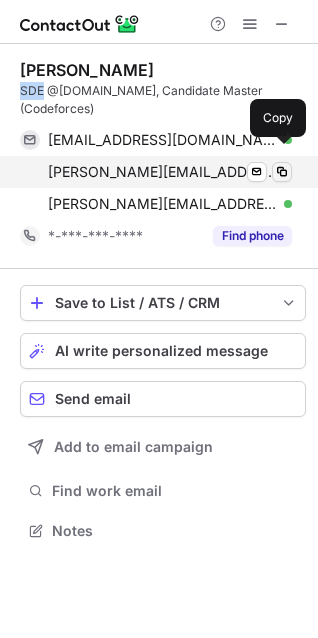 click at bounding box center (282, 172) 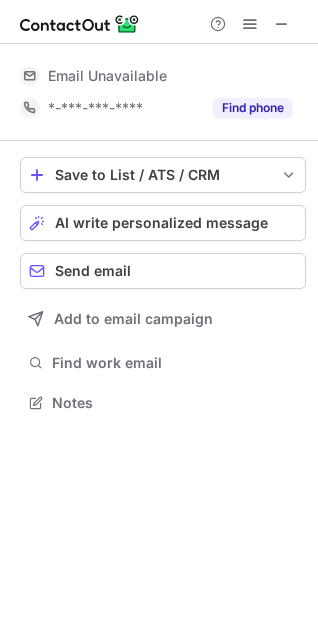 scroll, scrollTop: 441, scrollLeft: 318, axis: both 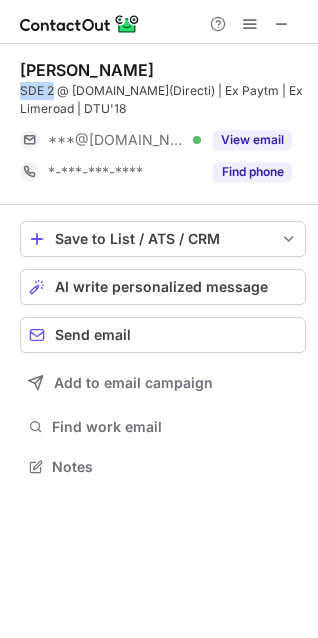 drag, startPoint x: 15, startPoint y: 88, endPoint x: 53, endPoint y: 88, distance: 38 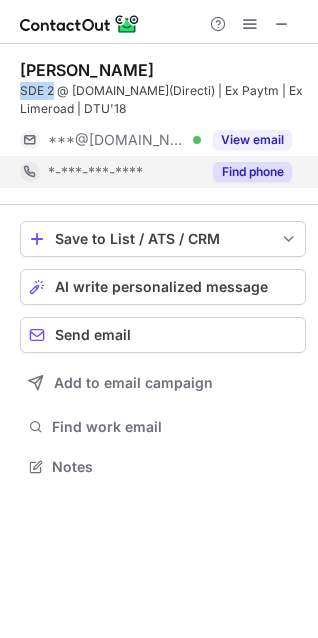 click on "Find phone" at bounding box center [252, 172] 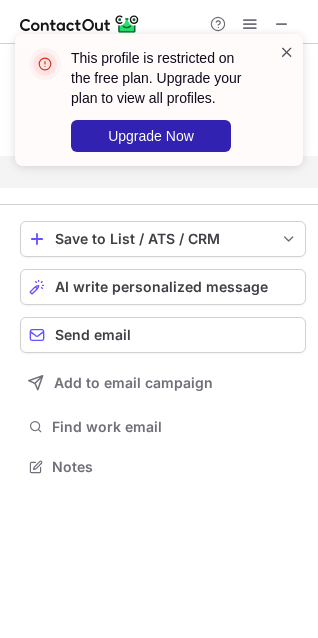 click at bounding box center [287, 52] 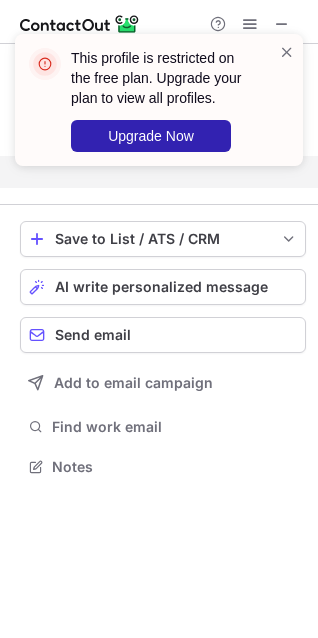 scroll, scrollTop: 421, scrollLeft: 318, axis: both 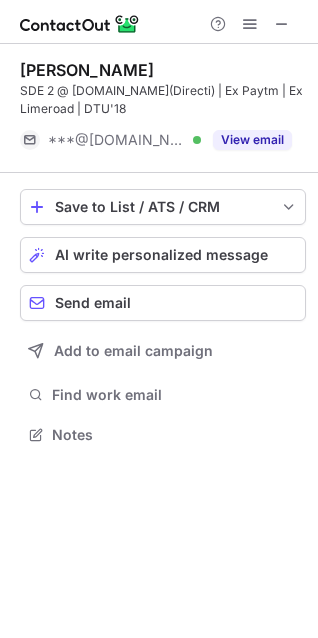 click on "View email" at bounding box center (252, 140) 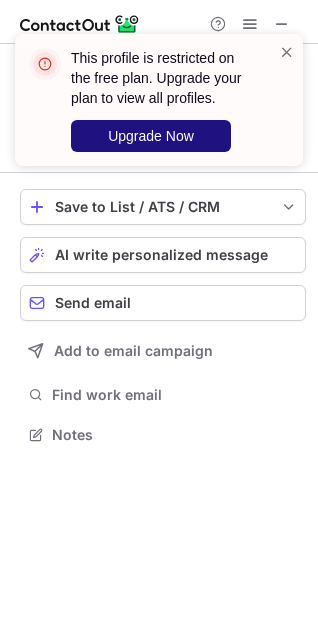 click on "Upgrade Now" at bounding box center (151, 136) 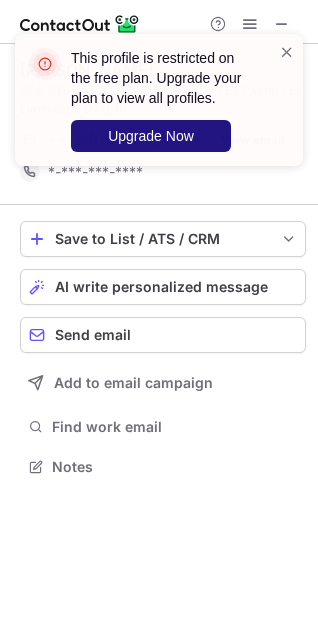 scroll, scrollTop: 10, scrollLeft: 10, axis: both 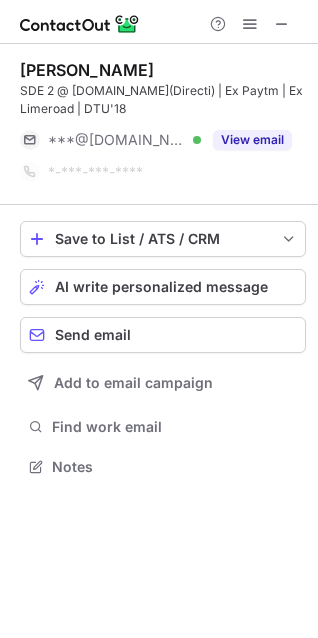 click on "View email" at bounding box center [252, 140] 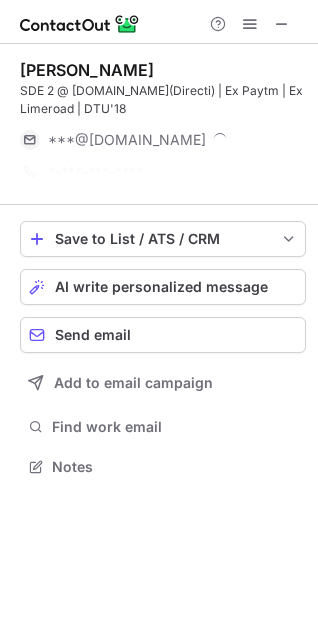 scroll, scrollTop: 10, scrollLeft: 10, axis: both 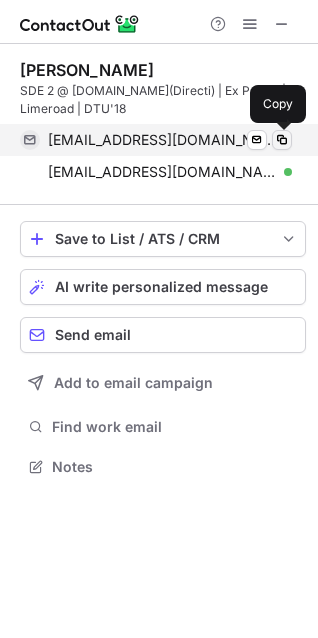 click at bounding box center (282, 140) 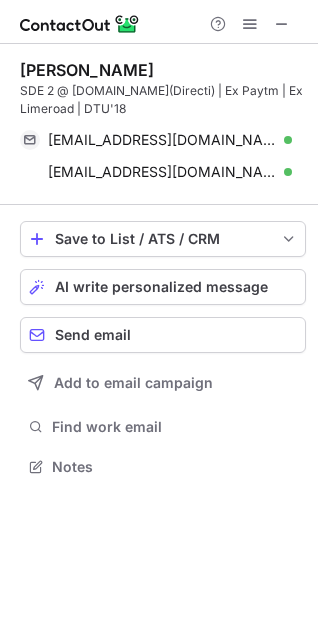scroll, scrollTop: 441, scrollLeft: 318, axis: both 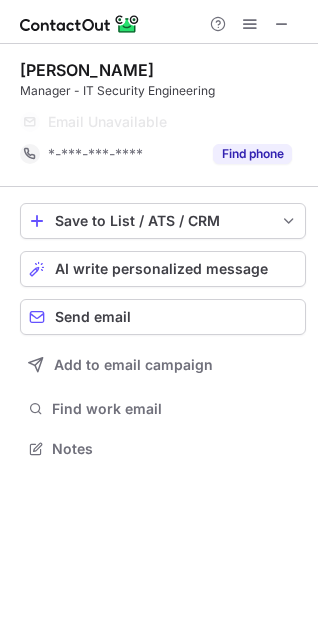 click on "Manager - IT Security Engineering" at bounding box center [163, 91] 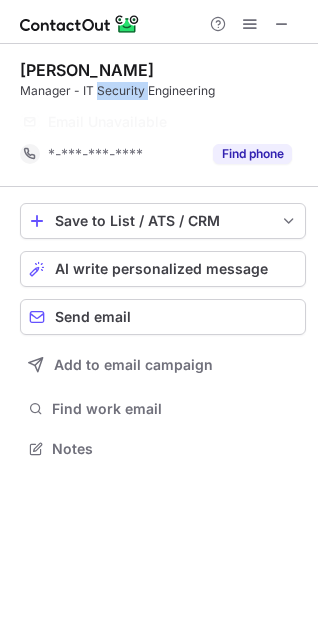 click on "Manager - IT Security Engineering" at bounding box center (163, 91) 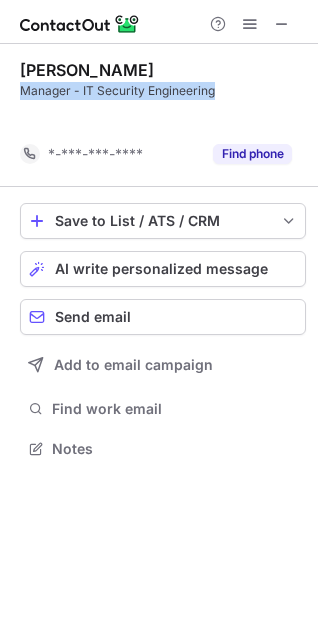 click on "Manager - IT Security Engineering" at bounding box center [163, 91] 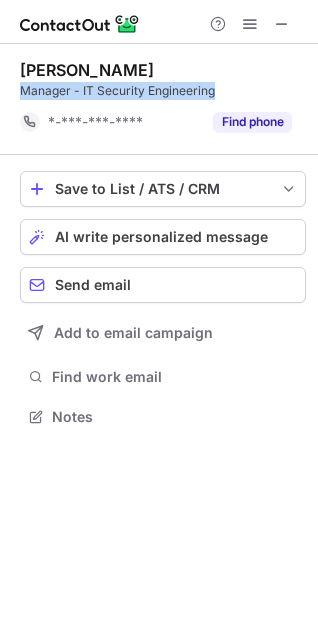 copy on "Manager - IT Security Engineering" 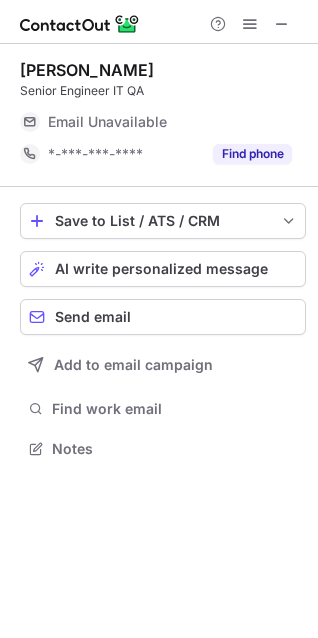 scroll, scrollTop: 435, scrollLeft: 318, axis: both 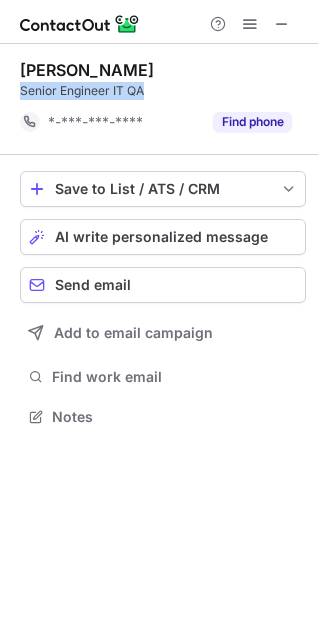 drag, startPoint x: 19, startPoint y: 92, endPoint x: 164, endPoint y: 94, distance: 145.0138 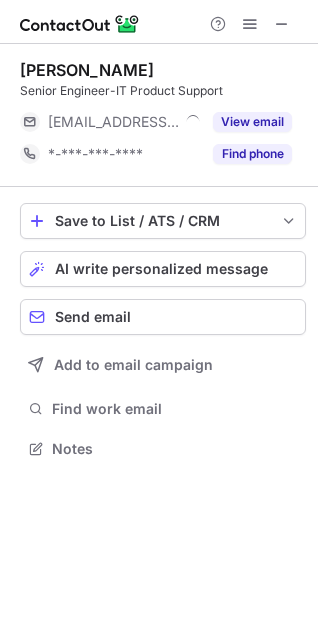 scroll, scrollTop: 435, scrollLeft: 318, axis: both 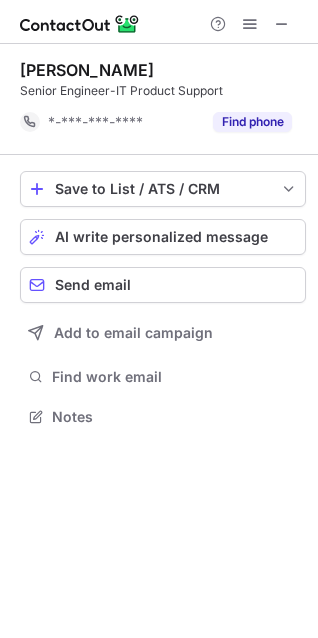 click on "Senior Engineer-IT Product Support" at bounding box center (163, 91) 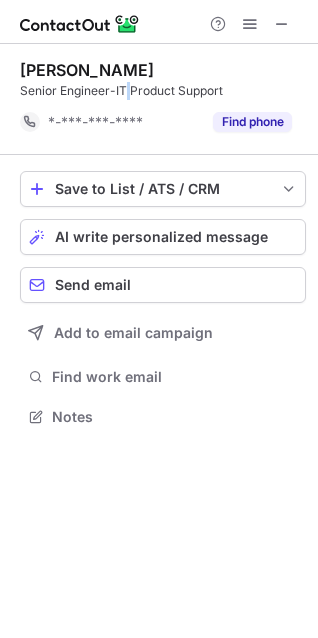 click on "Senior Engineer-IT Product Support" at bounding box center (163, 91) 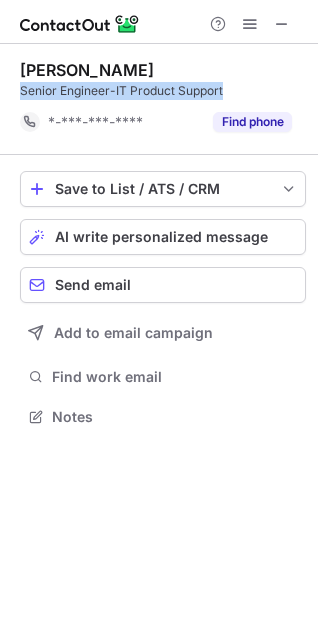 click on "Senior Engineer-IT Product Support" at bounding box center [163, 91] 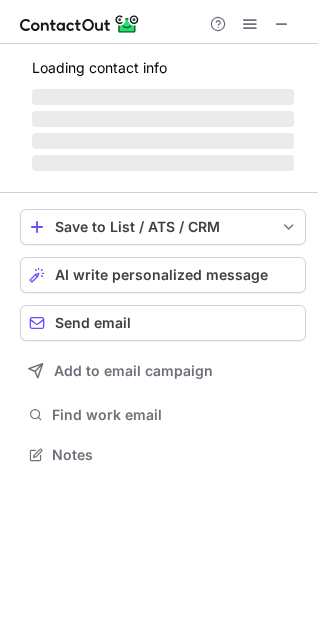 scroll, scrollTop: 441, scrollLeft: 318, axis: both 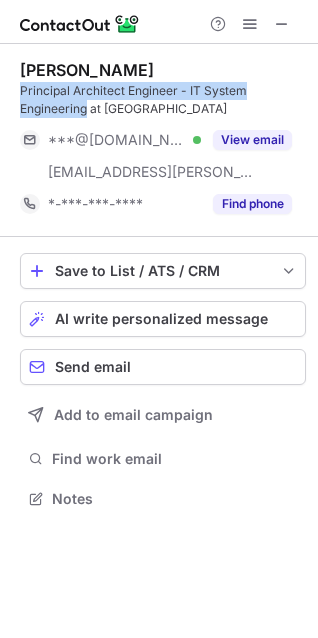 drag, startPoint x: 10, startPoint y: 86, endPoint x: 84, endPoint y: 109, distance: 77.491936 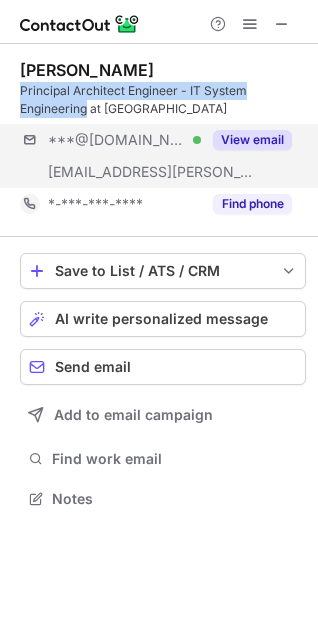 copy on "Principal Architect Engineer - IT System Engineering" 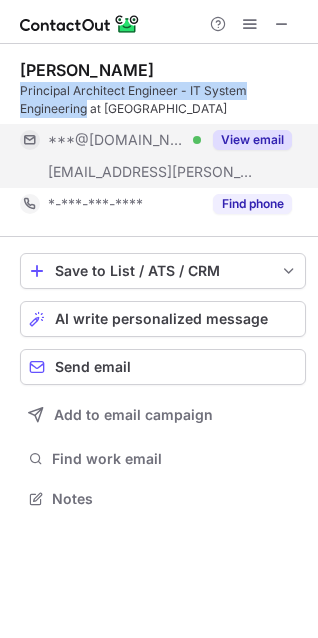 click on "View email" at bounding box center [252, 140] 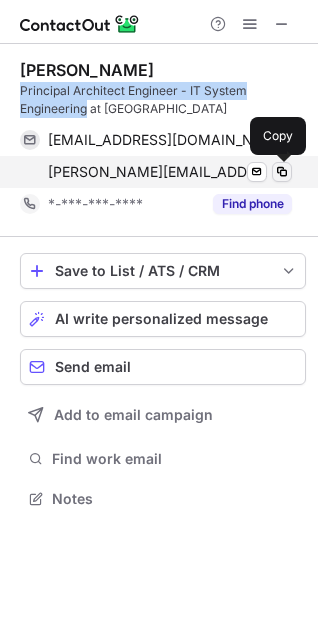 click at bounding box center [282, 172] 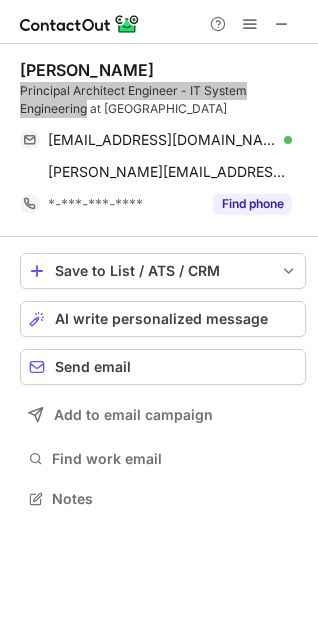 scroll, scrollTop: 441, scrollLeft: 318, axis: both 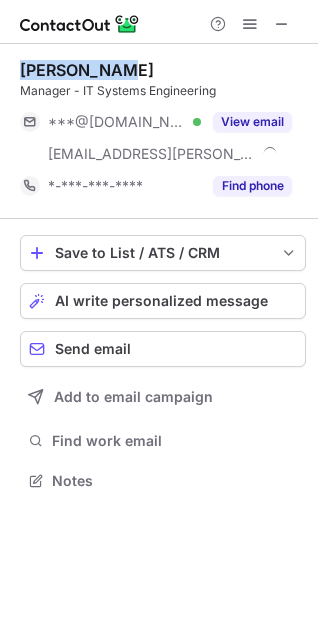 drag, startPoint x: 6, startPoint y: 69, endPoint x: 156, endPoint y: 49, distance: 151.32745 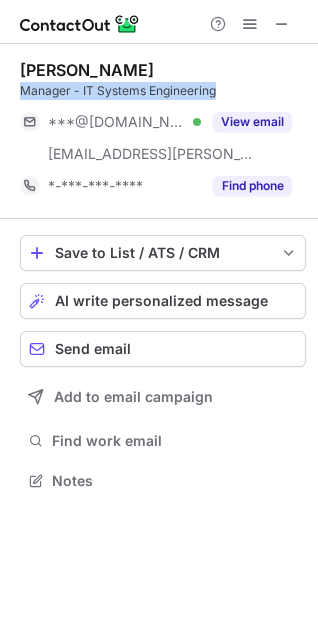 drag, startPoint x: 5, startPoint y: 80, endPoint x: 268, endPoint y: 82, distance: 263.0076 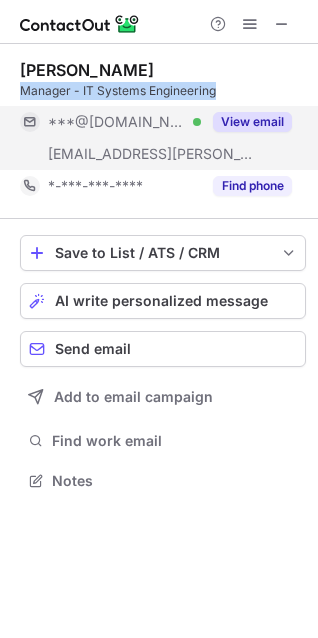 click on "View email" at bounding box center (252, 122) 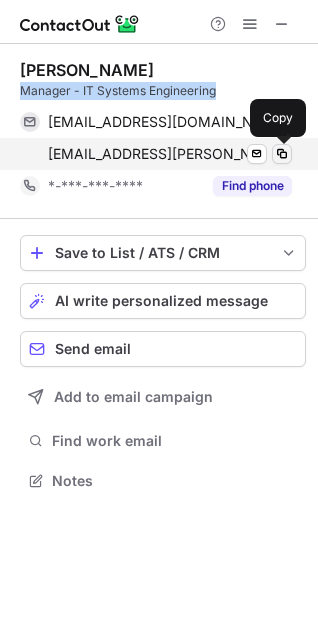 click at bounding box center [282, 154] 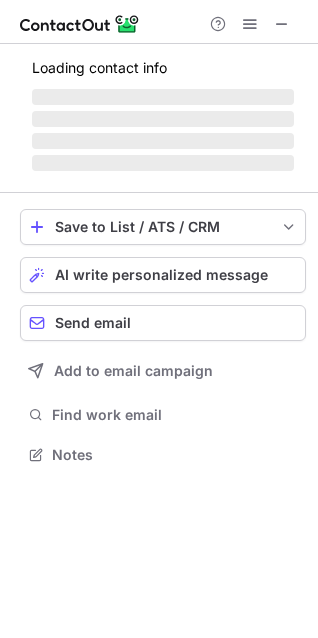 scroll, scrollTop: 441, scrollLeft: 318, axis: both 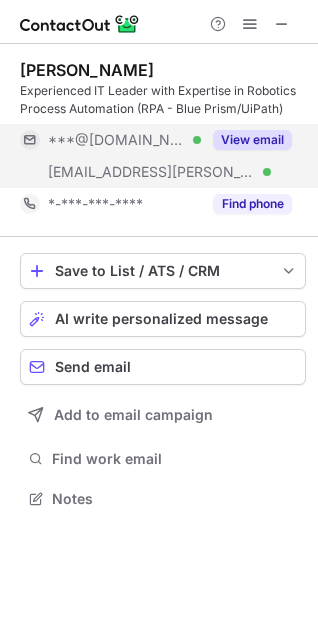 click on "View email" at bounding box center [252, 140] 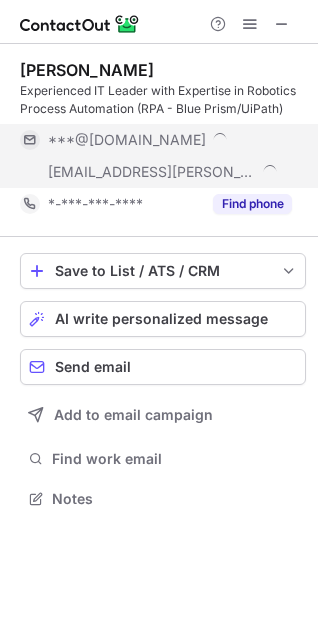 scroll, scrollTop: 10, scrollLeft: 10, axis: both 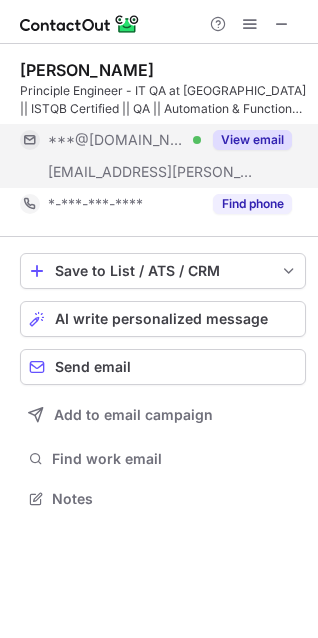 click on "View email" at bounding box center (252, 140) 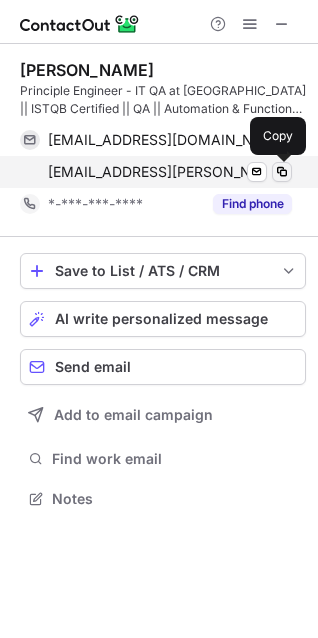 click at bounding box center (282, 172) 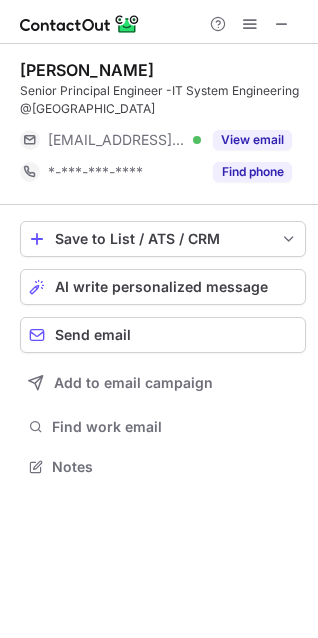 scroll, scrollTop: 453, scrollLeft: 318, axis: both 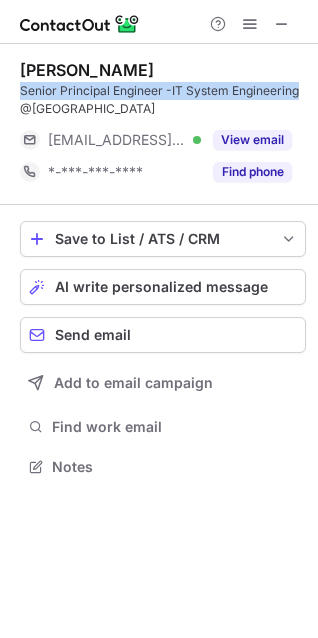 drag, startPoint x: 8, startPoint y: 85, endPoint x: 306, endPoint y: 84, distance: 298.00168 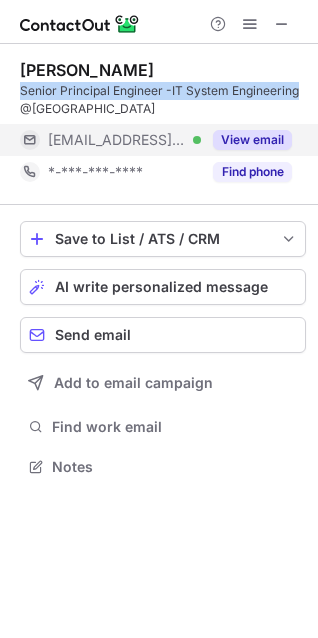 click on "View email" at bounding box center [252, 140] 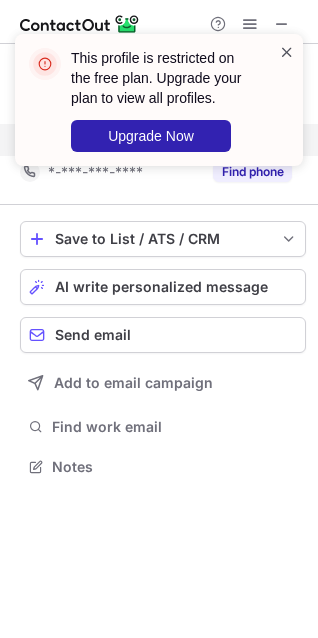 click at bounding box center [287, 52] 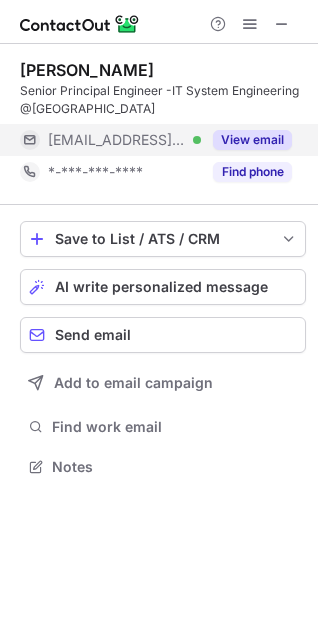 click on "View email" at bounding box center [252, 140] 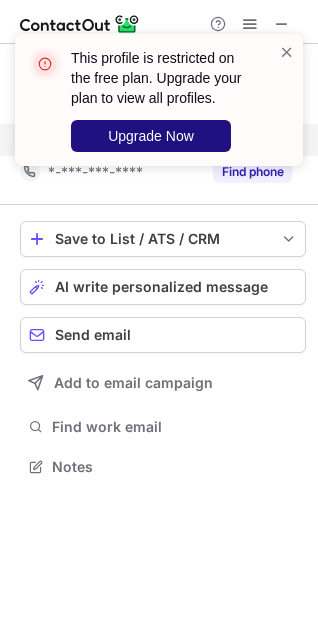 click on "Upgrade Now" at bounding box center (151, 136) 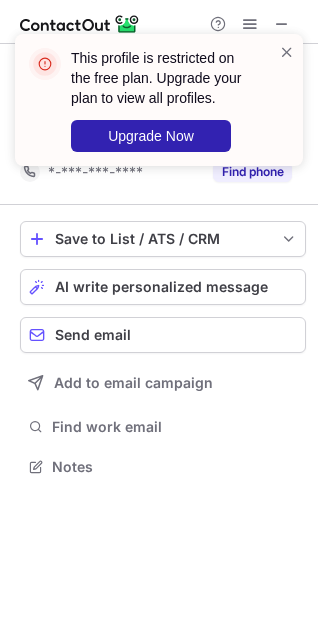scroll, scrollTop: 10, scrollLeft: 10, axis: both 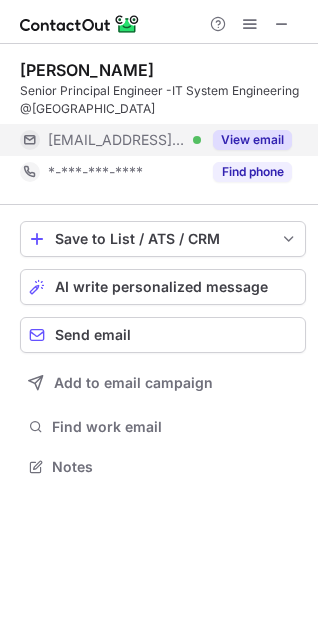 click on "View email" at bounding box center (252, 140) 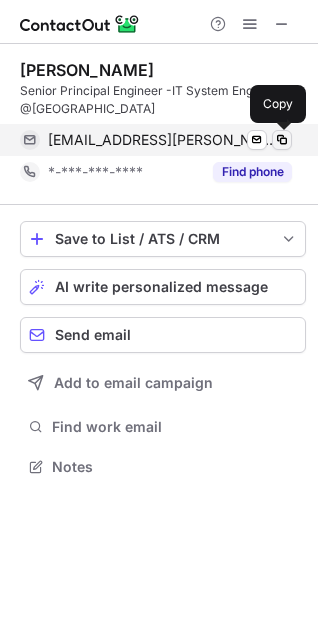 click at bounding box center [282, 140] 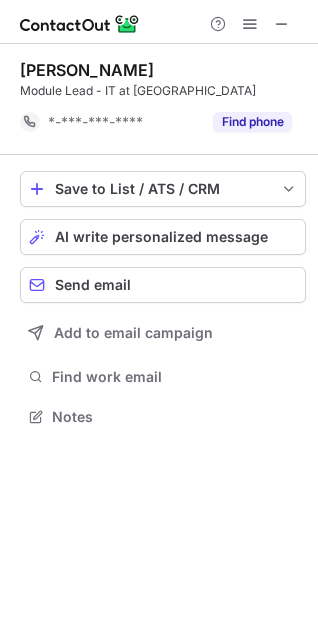 scroll, scrollTop: 403, scrollLeft: 318, axis: both 